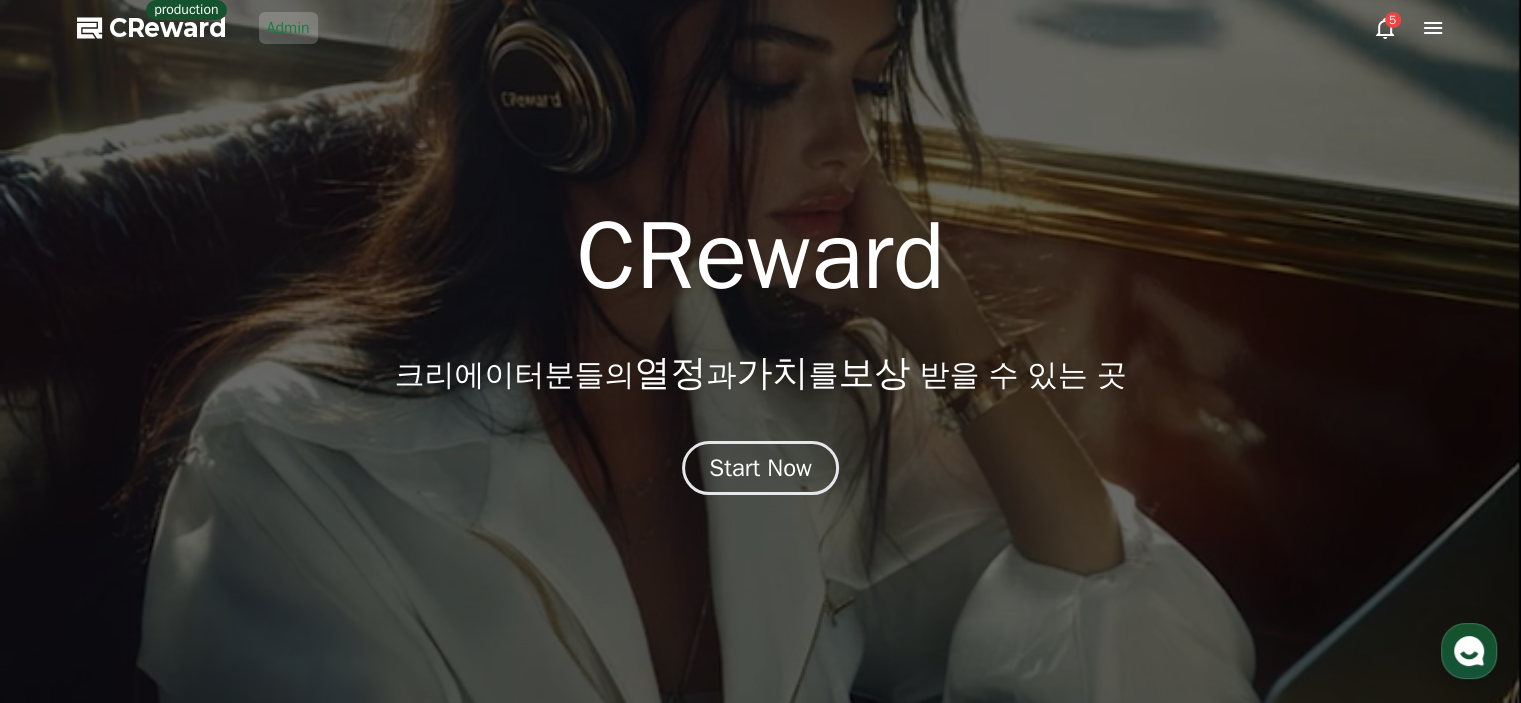 scroll, scrollTop: 0, scrollLeft: 0, axis: both 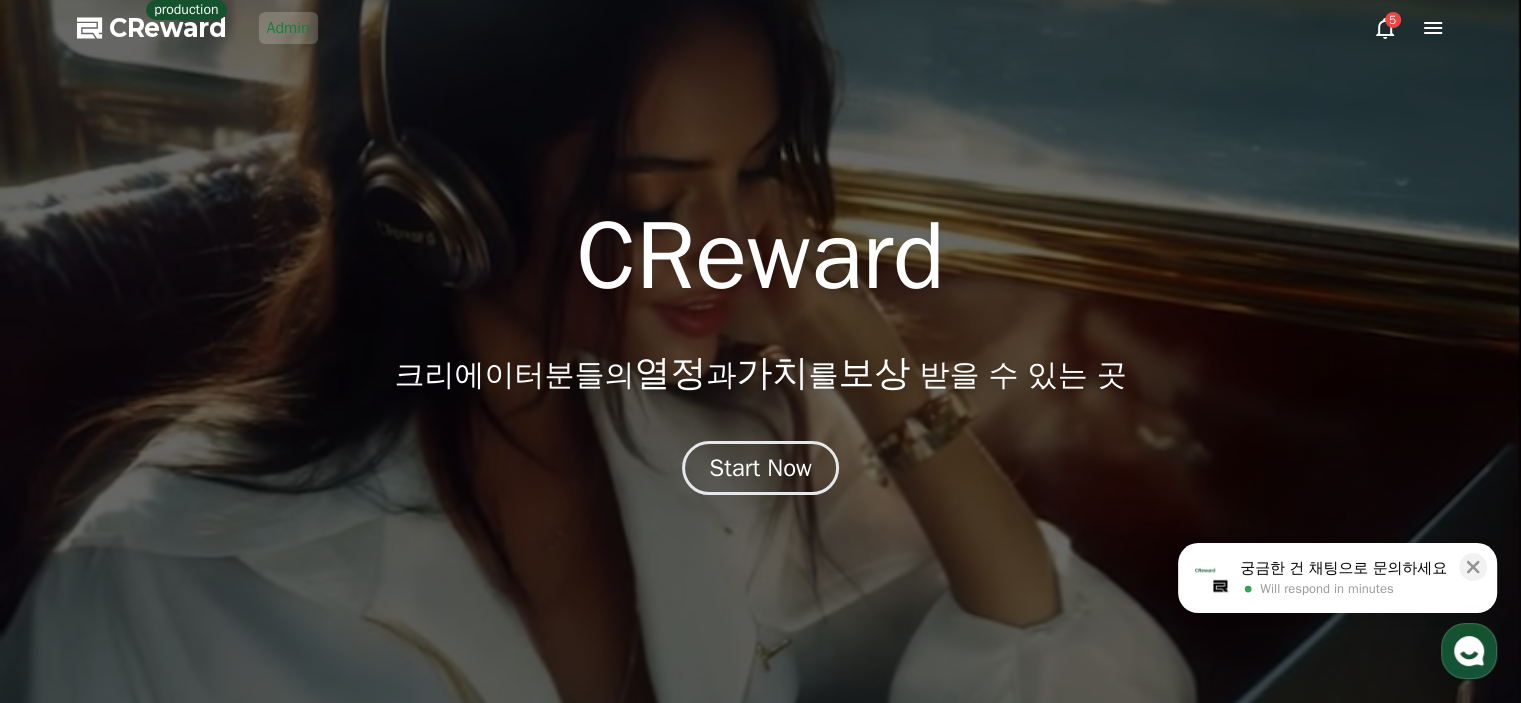 click on "Admin" at bounding box center [288, 28] 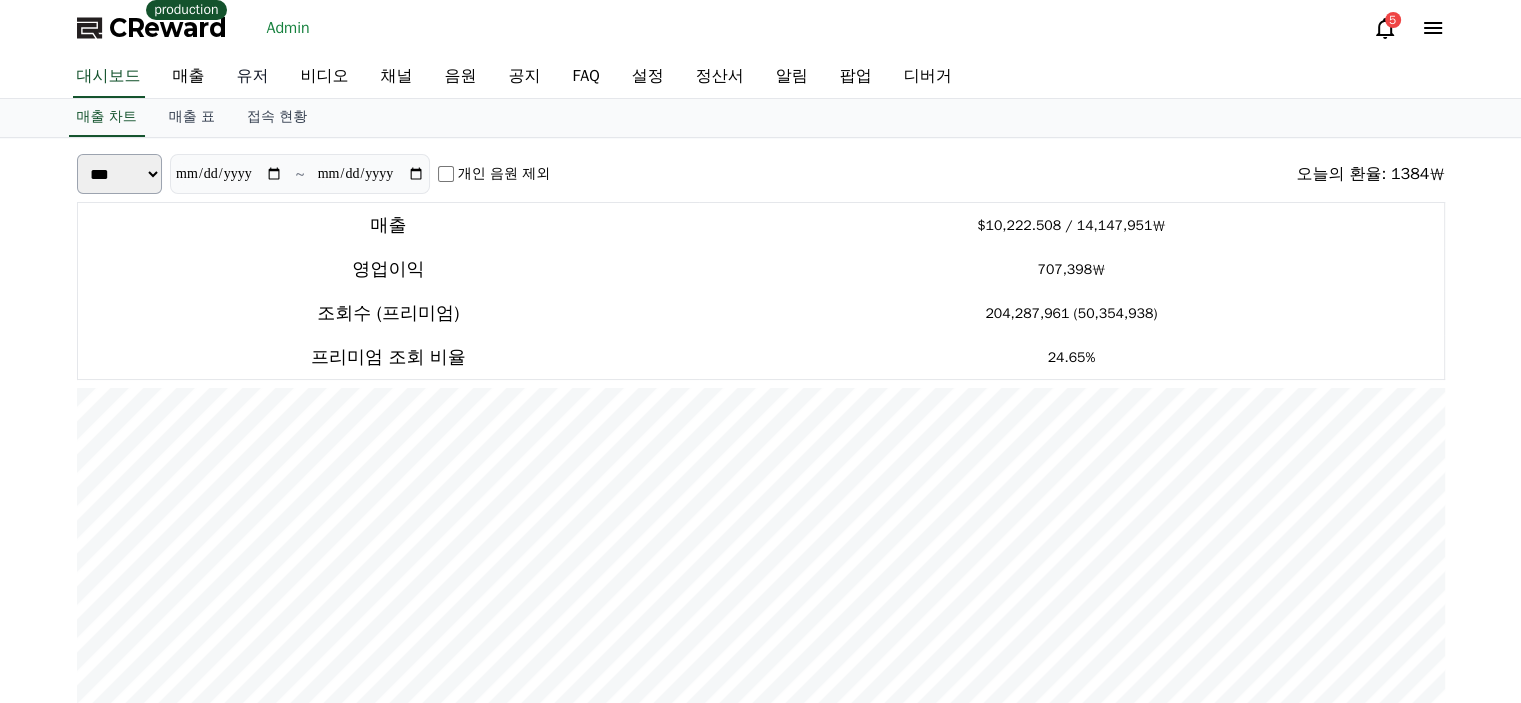 click on "유저" at bounding box center (253, 77) 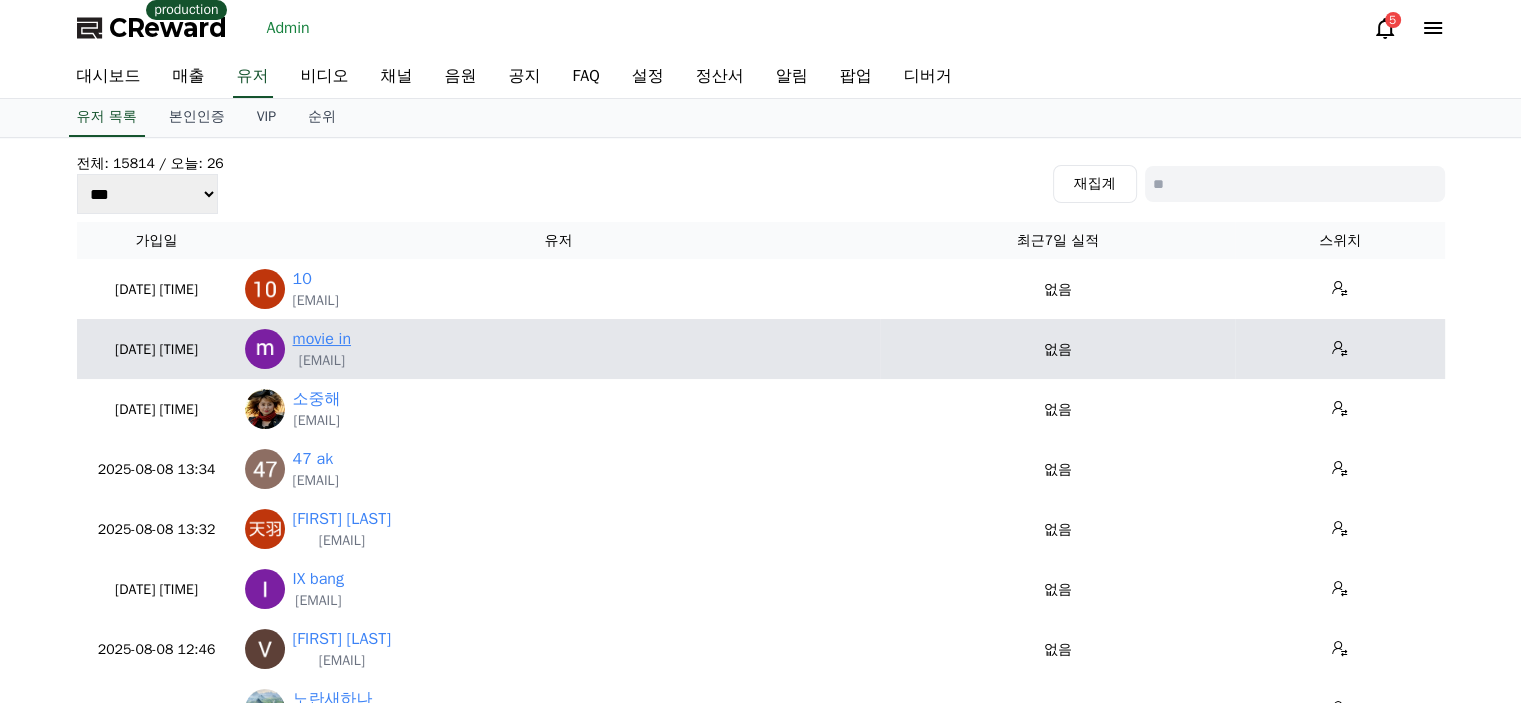 click on "movie in" at bounding box center [322, 339] 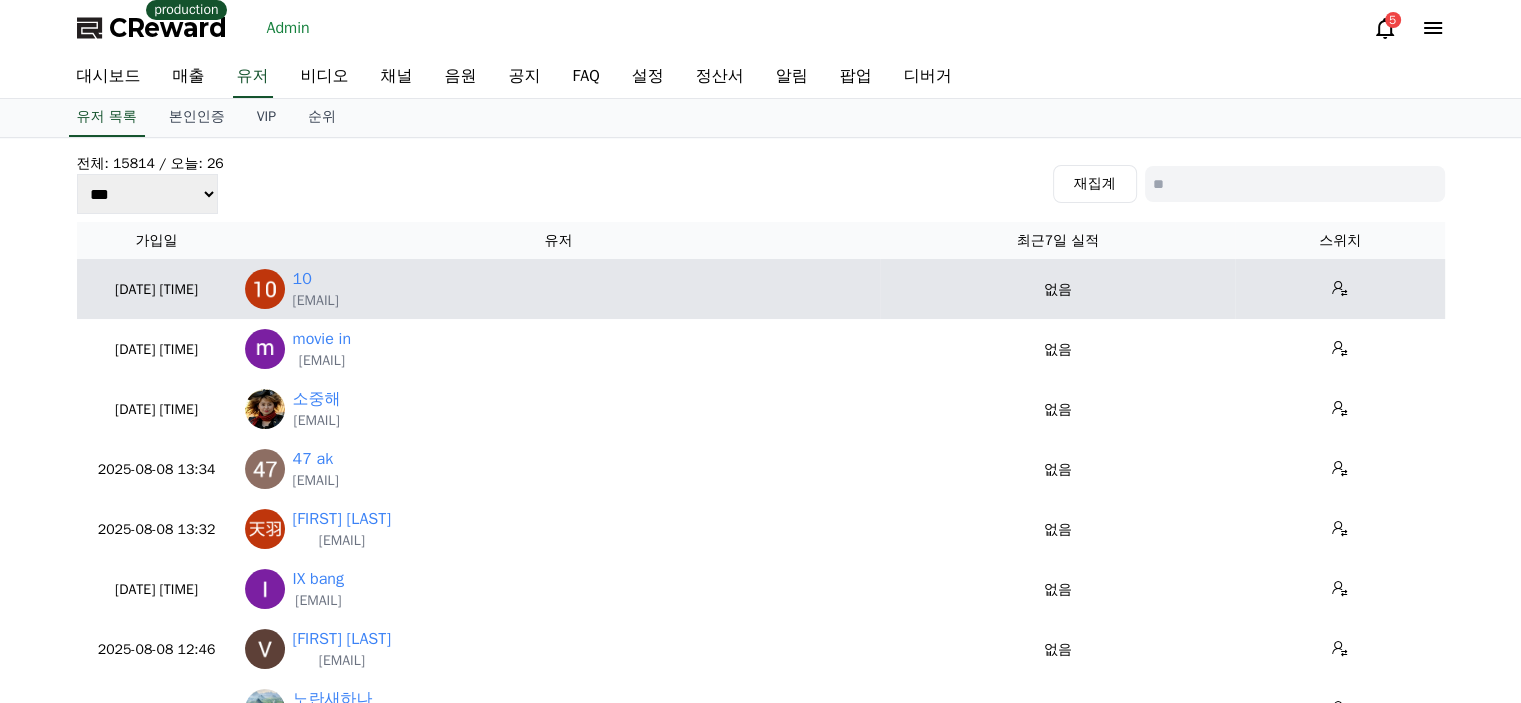 click on "10" at bounding box center (316, 279) 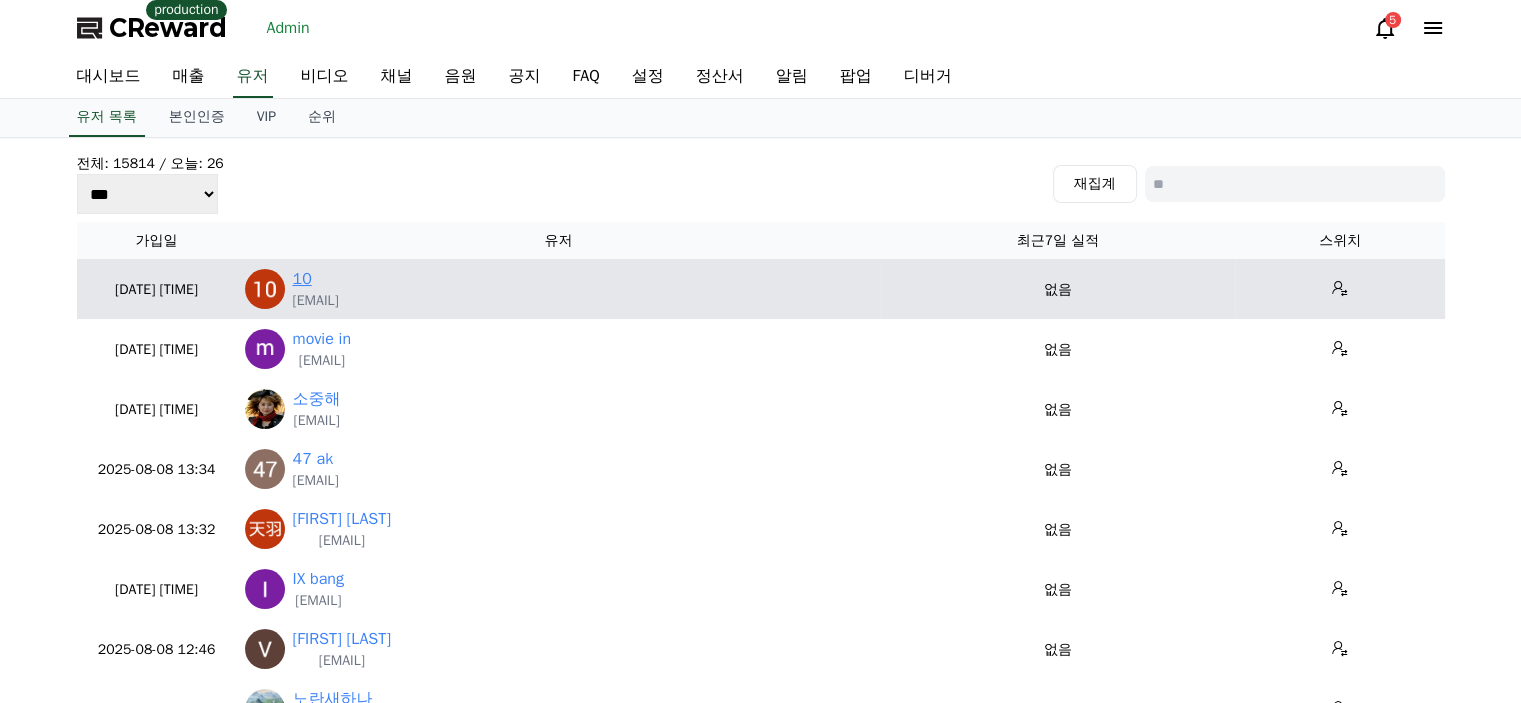 click on "10" at bounding box center (302, 279) 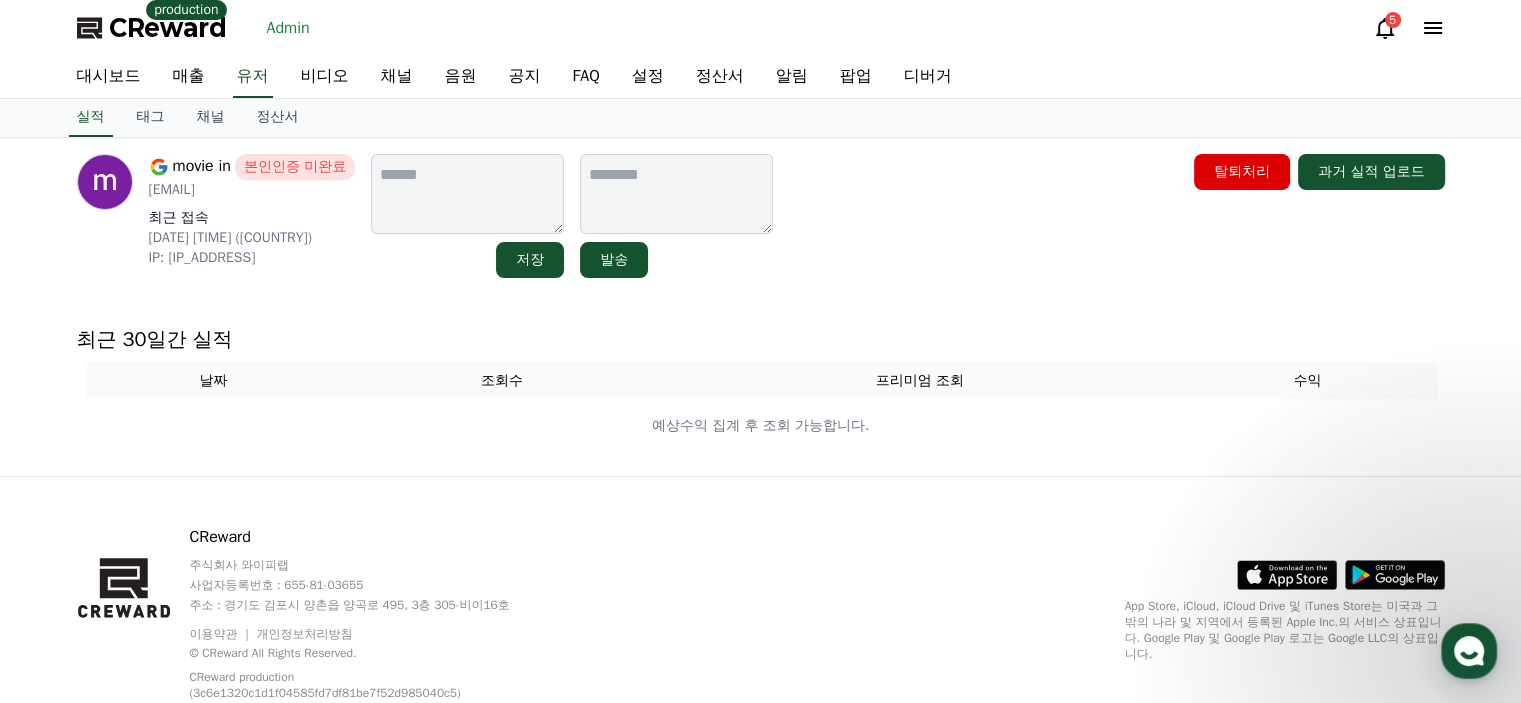 scroll, scrollTop: 0, scrollLeft: 0, axis: both 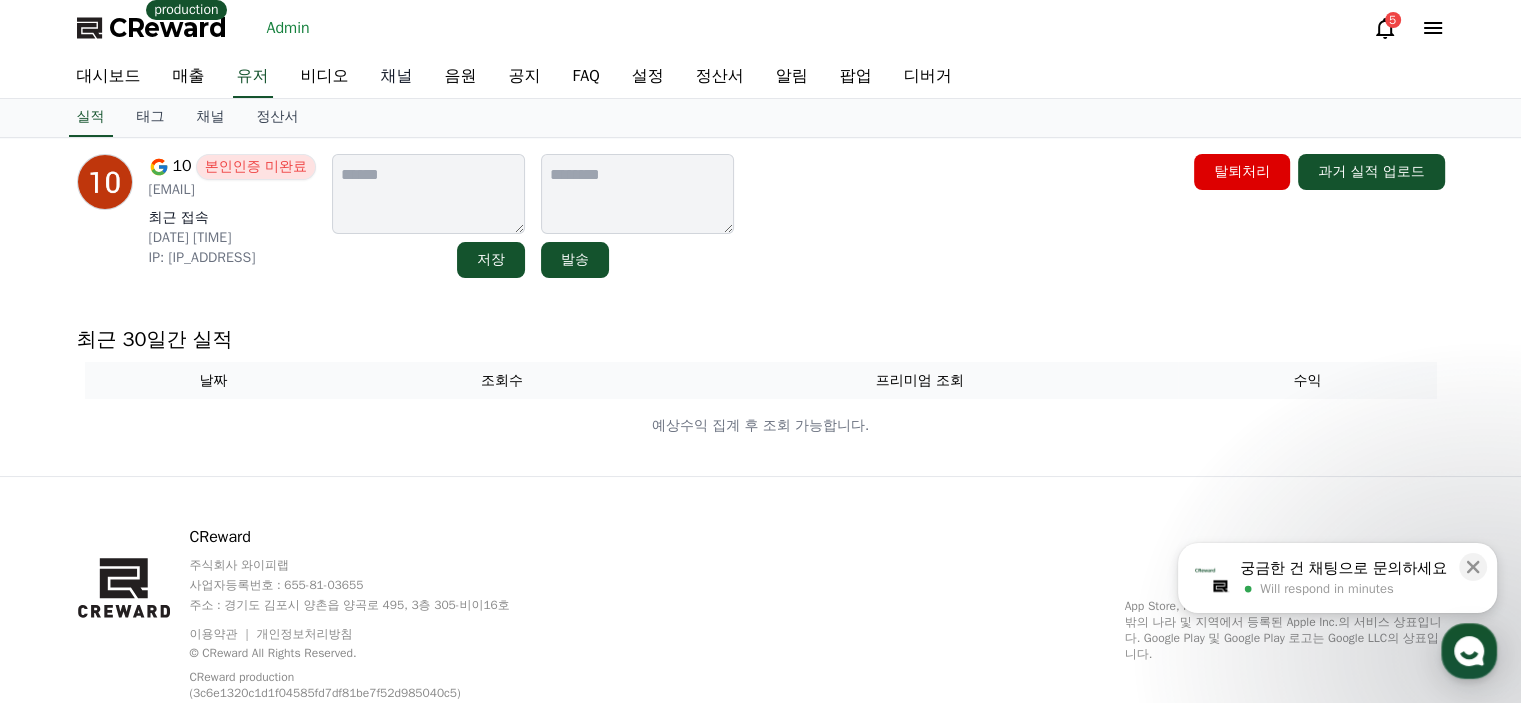click on "채널" at bounding box center [397, 77] 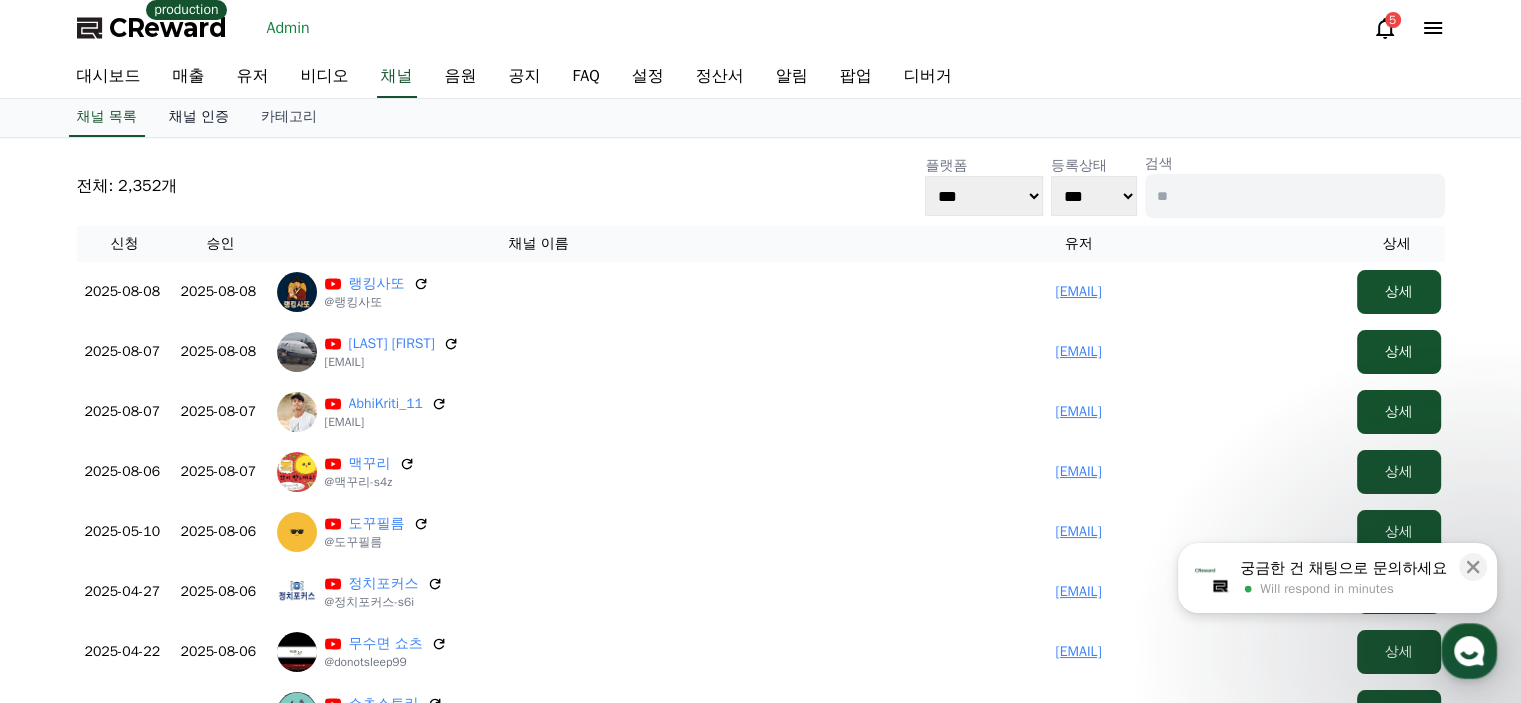 click on "채널 인증" at bounding box center [199, 118] 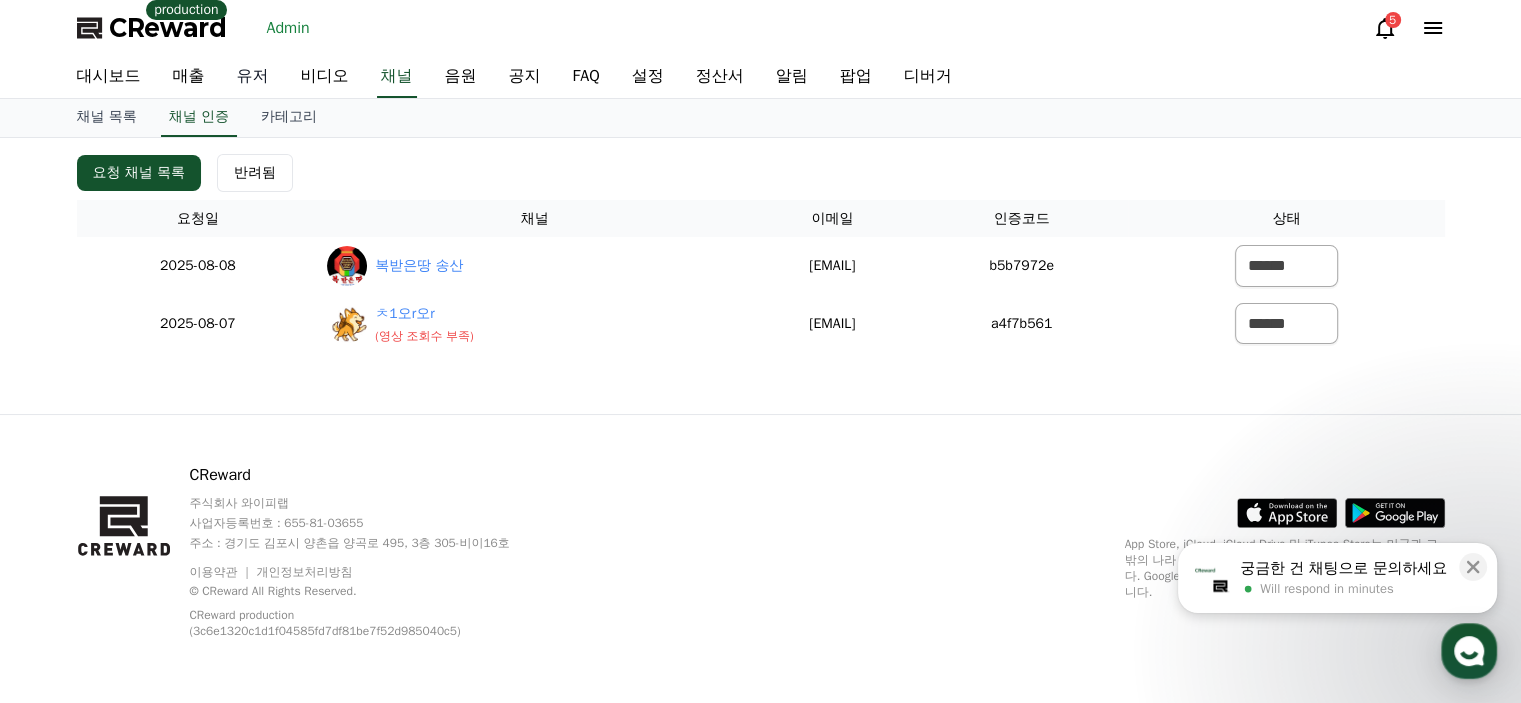 click on "유저" at bounding box center [253, 77] 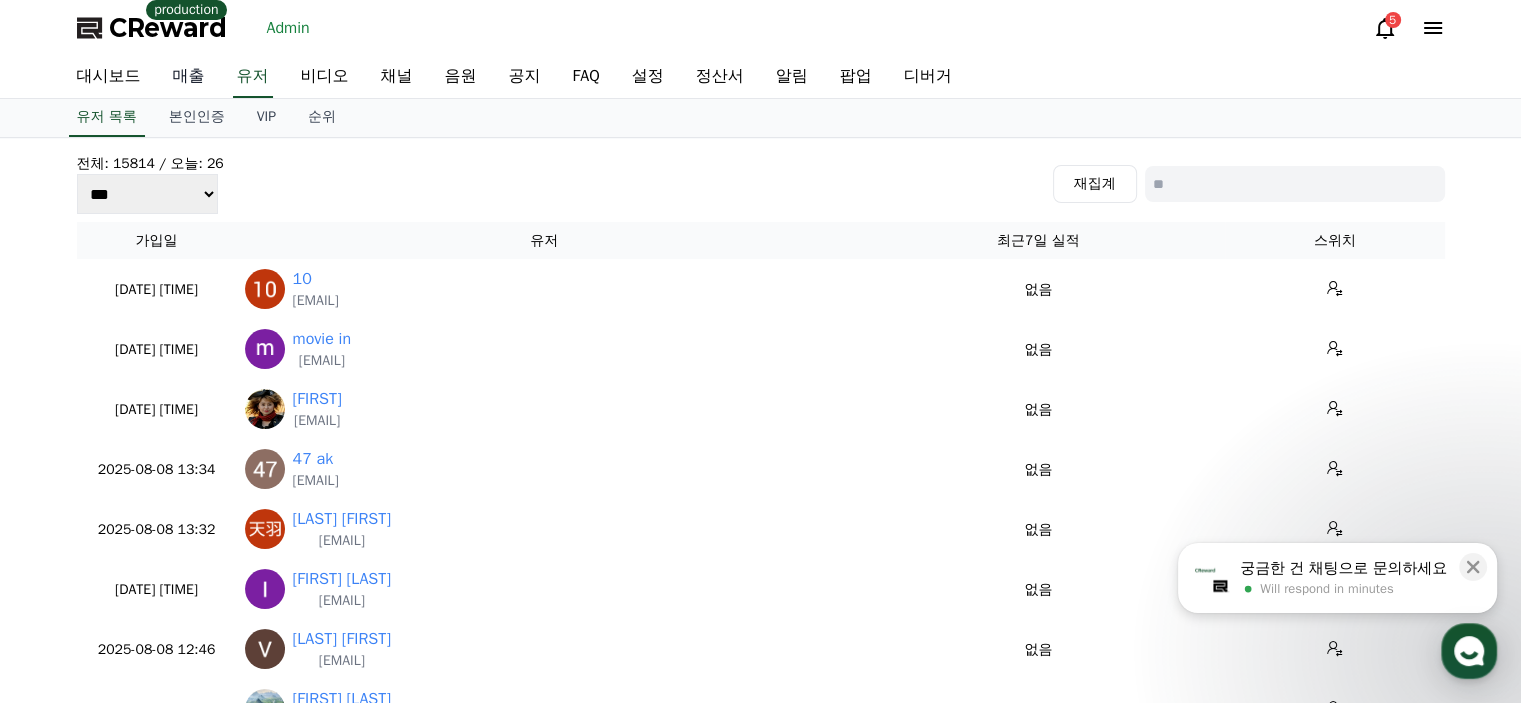 click on "매출" at bounding box center (189, 77) 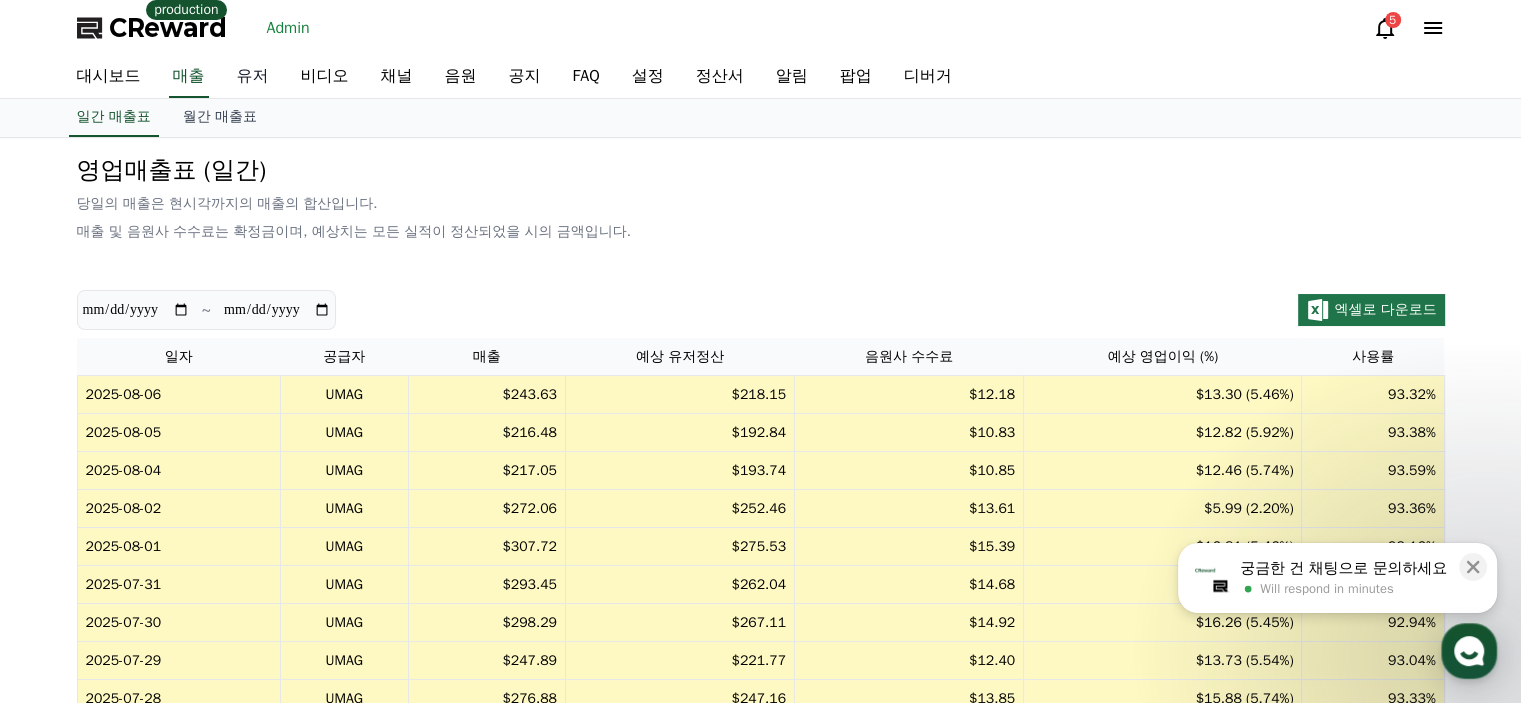 click on "유저" at bounding box center [253, 77] 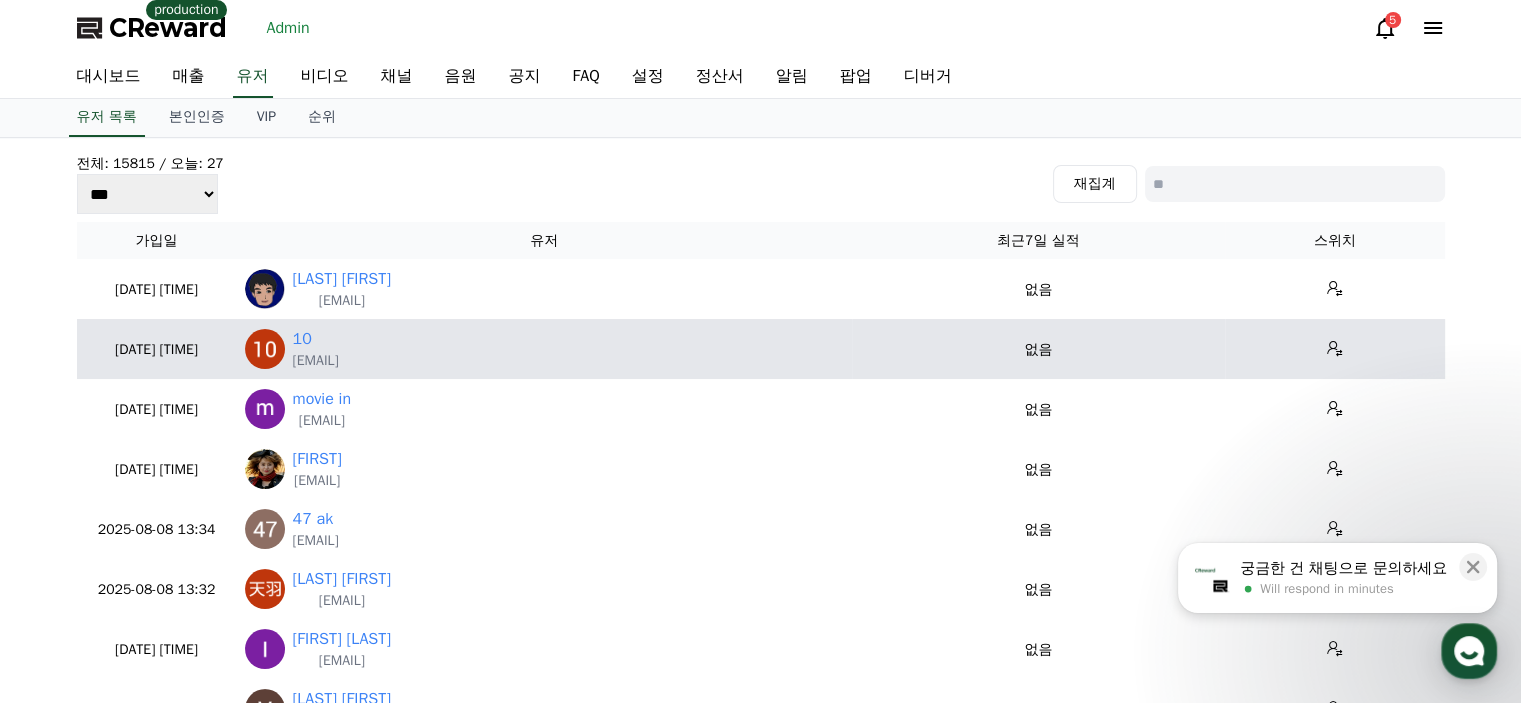 click on "claroque1998@gmail.com" at bounding box center (316, 361) 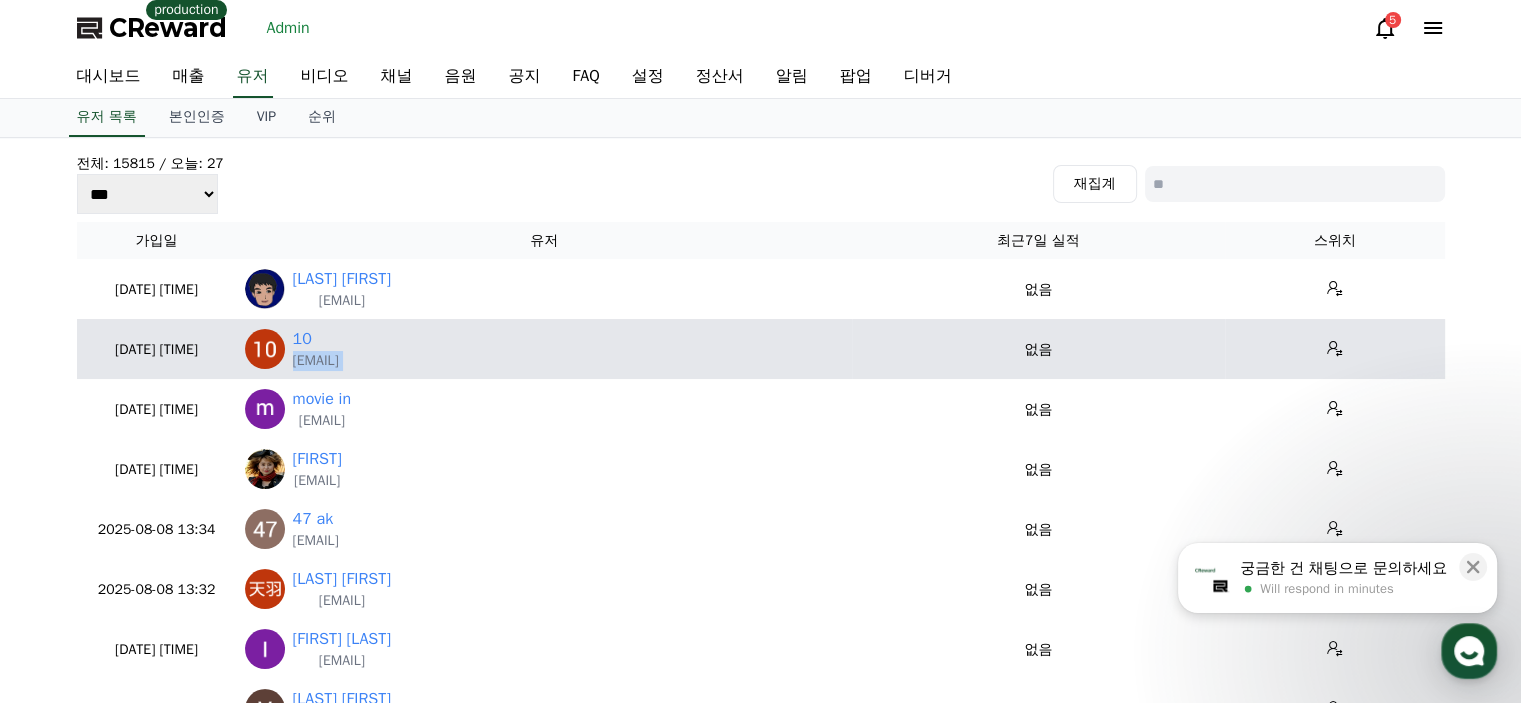 click on "claroque1998@gmail.com" at bounding box center (316, 361) 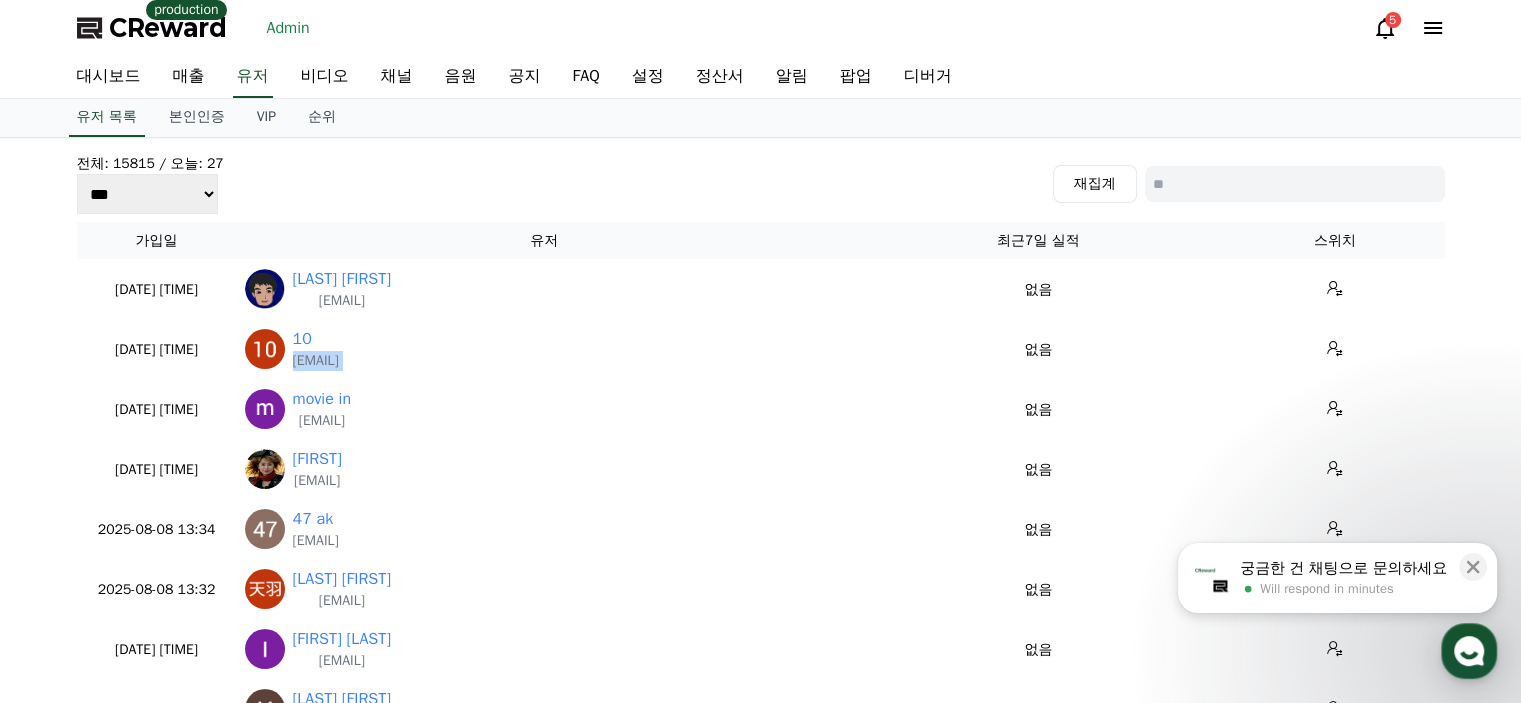 copy on "claroque1998@gmail.com" 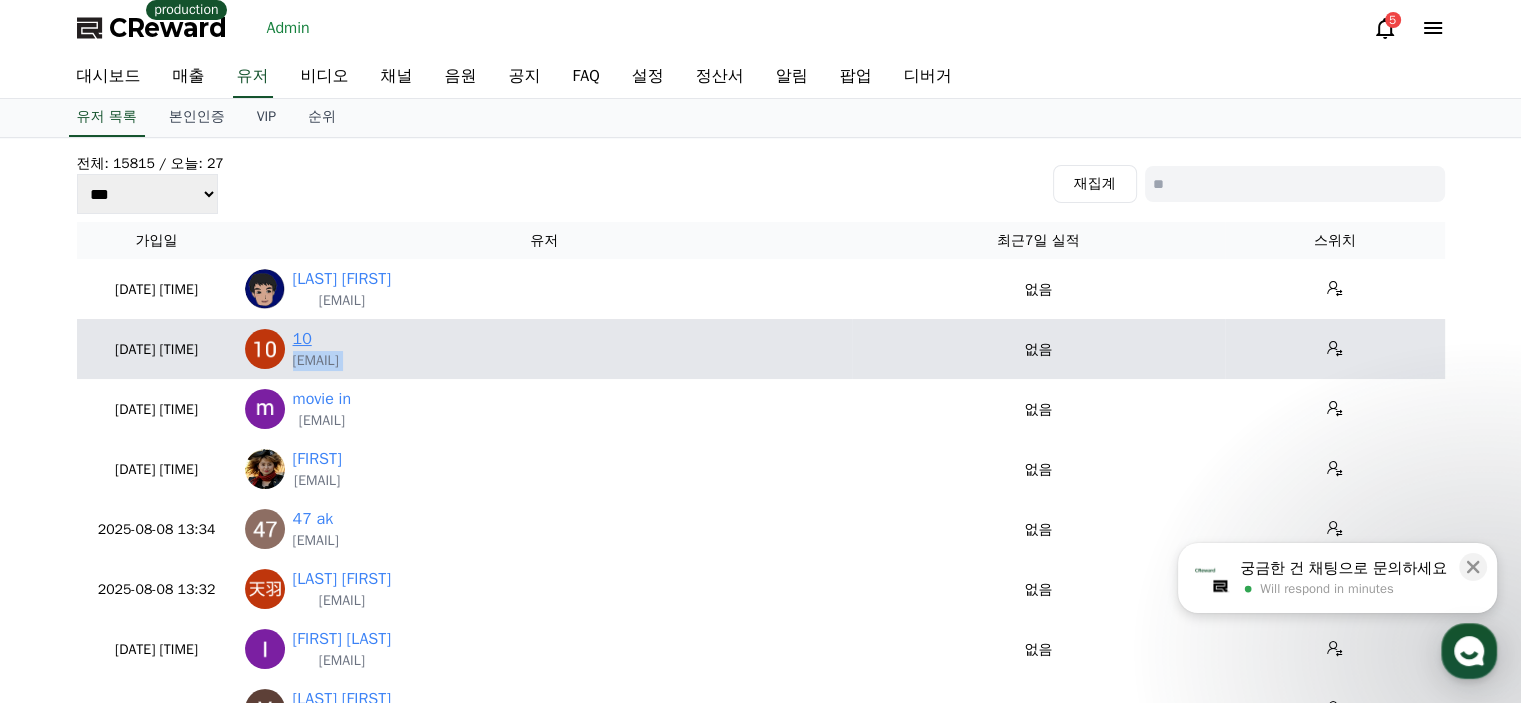 click on "10" at bounding box center [302, 339] 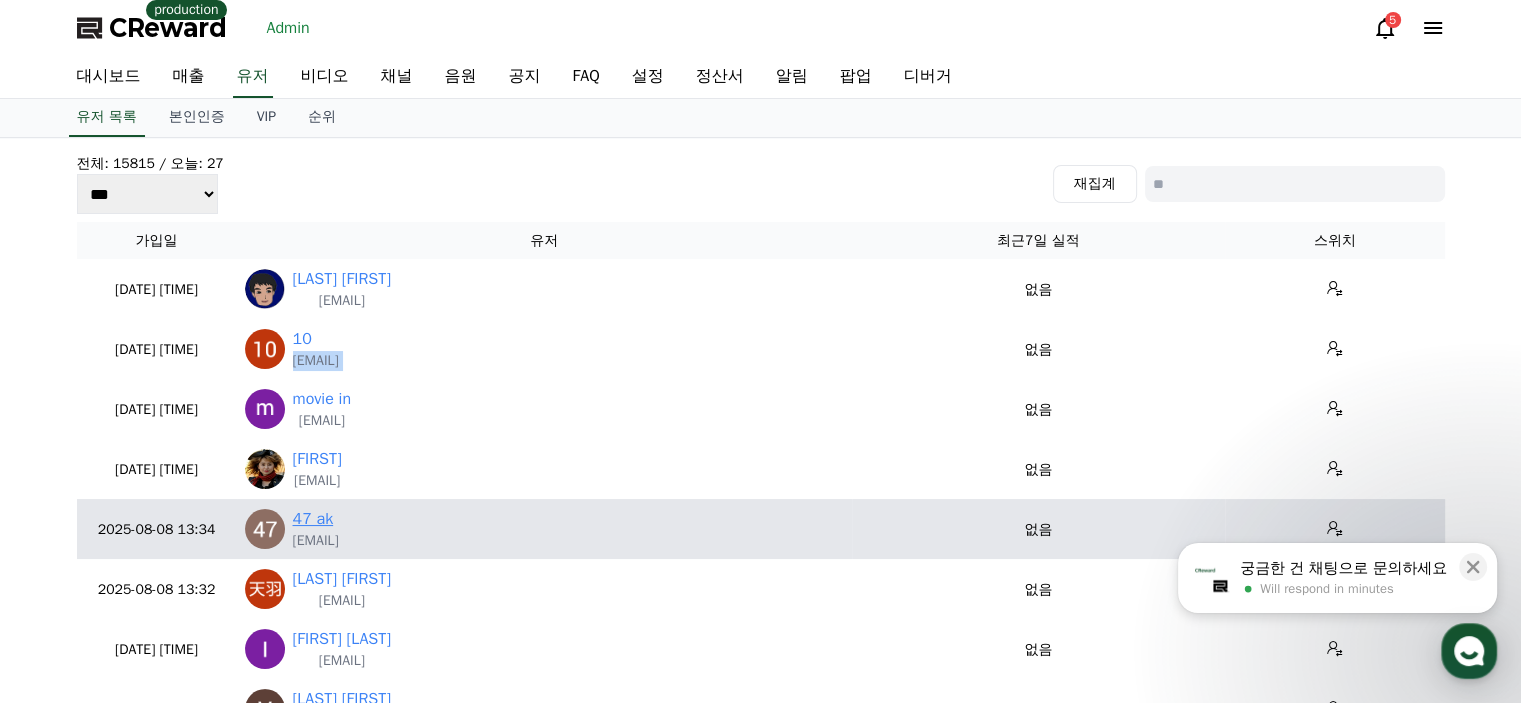click on "47 ak" at bounding box center (313, 519) 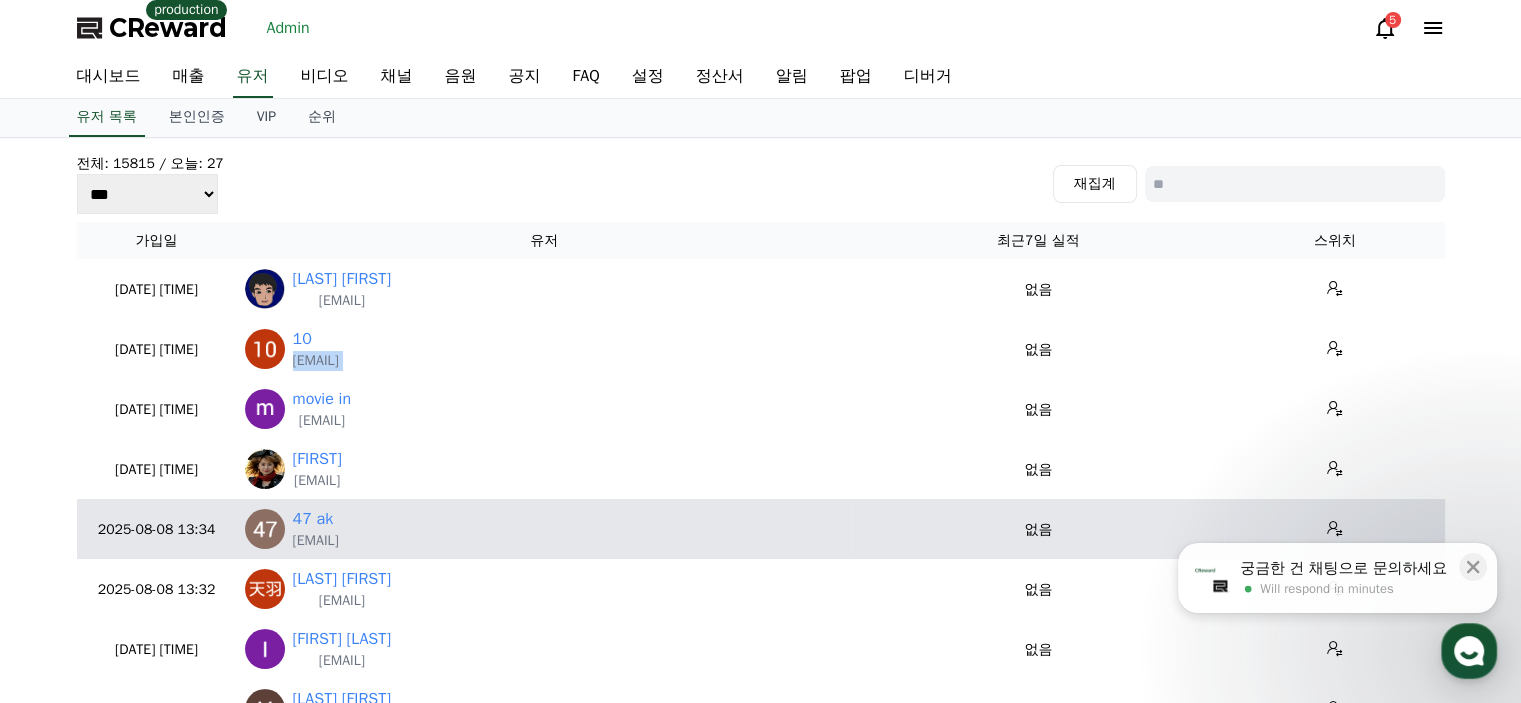 scroll, scrollTop: 100, scrollLeft: 0, axis: vertical 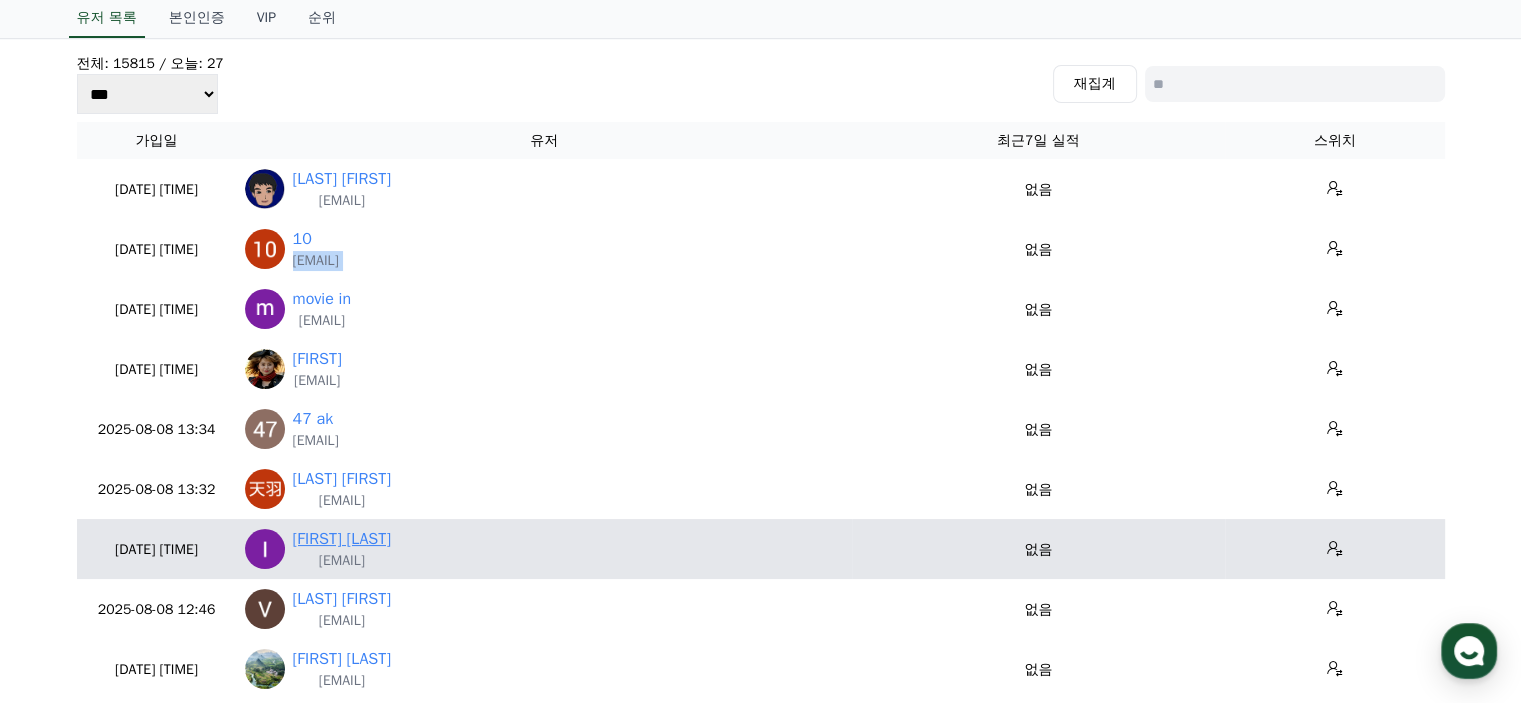 click on "IX bang" at bounding box center [342, 539] 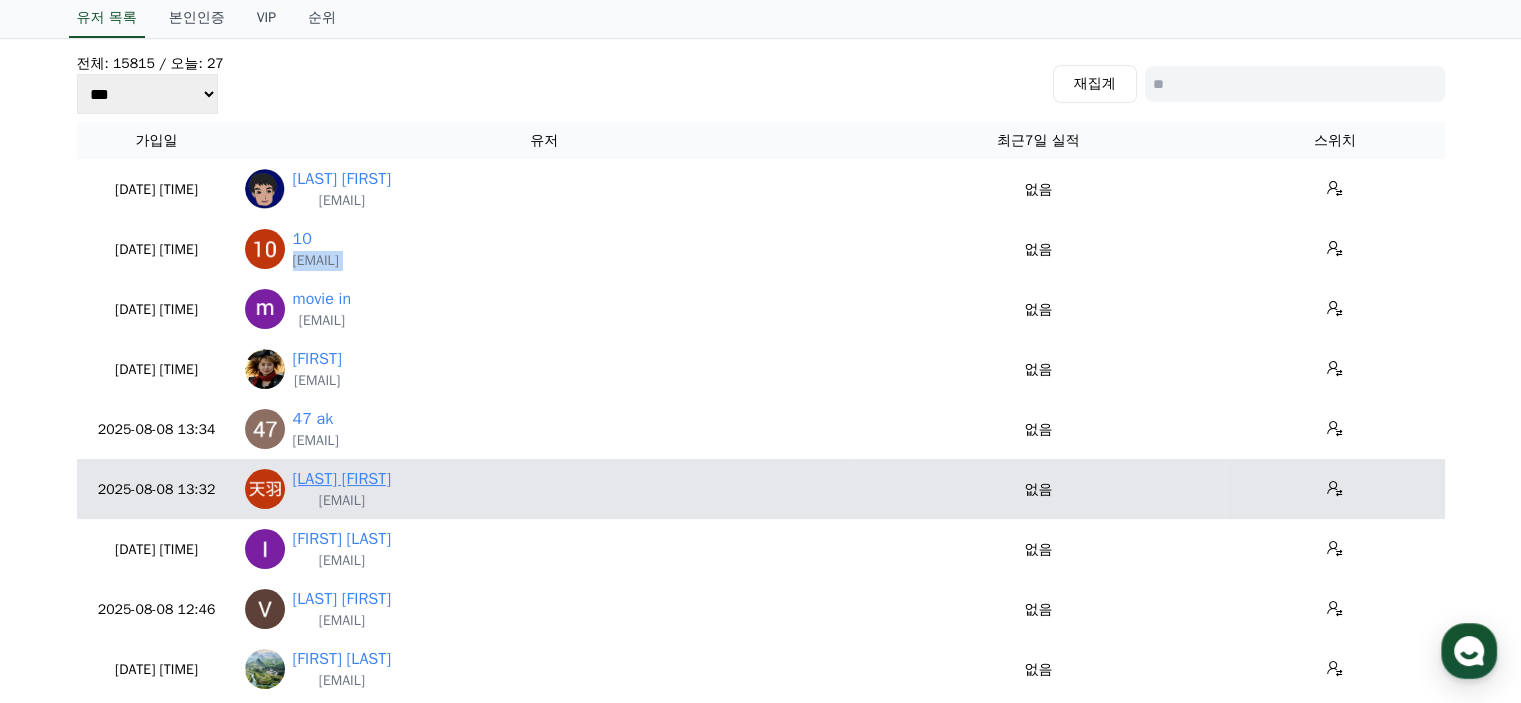 click on "天羽菜津美" at bounding box center [342, 479] 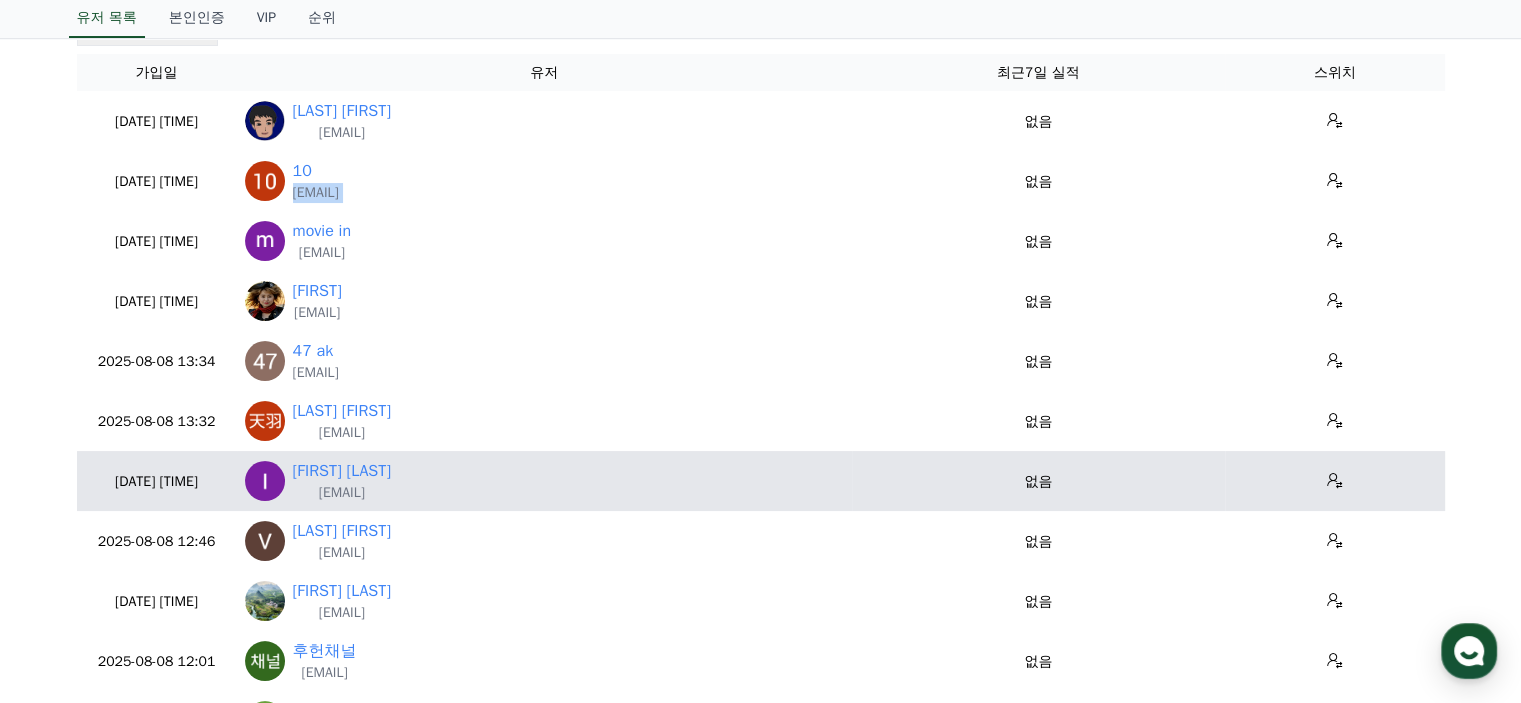 scroll, scrollTop: 200, scrollLeft: 0, axis: vertical 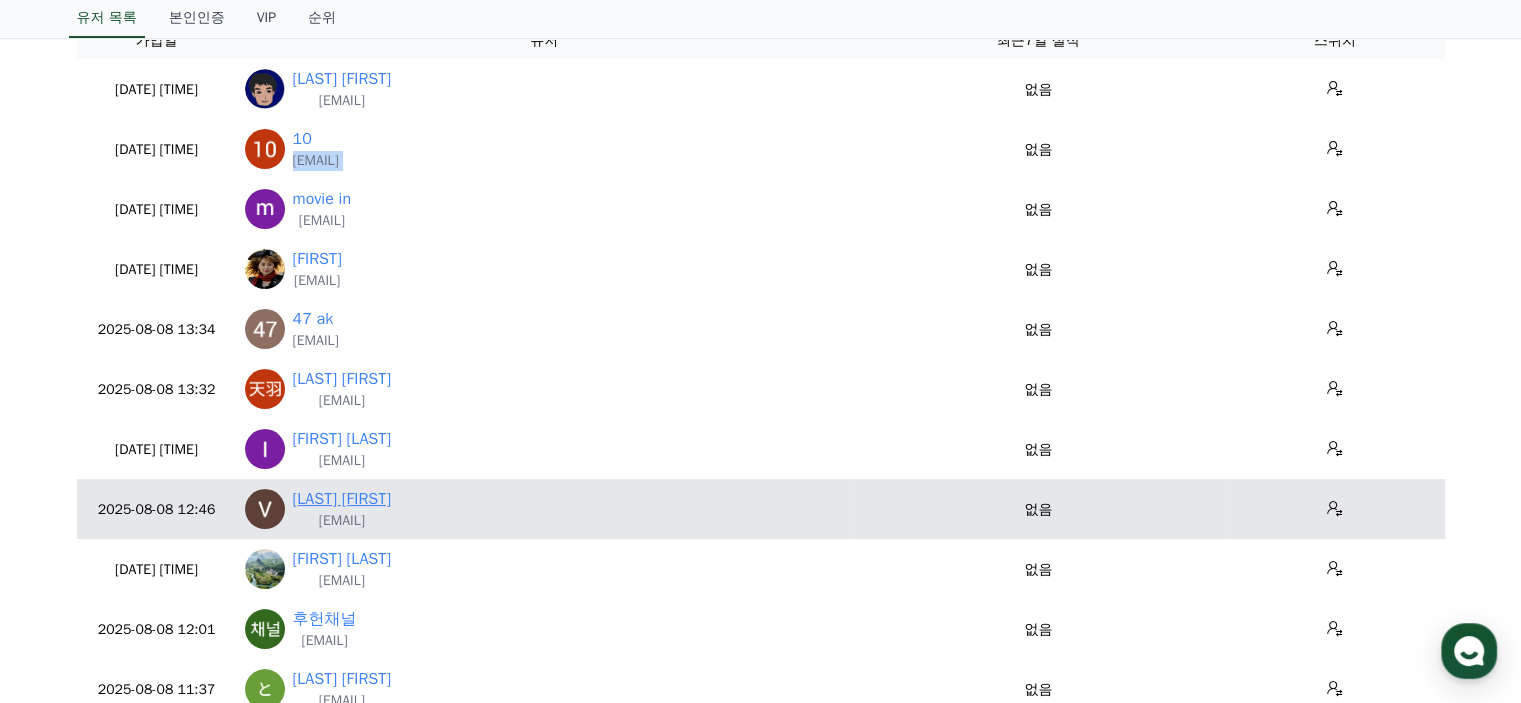click on "Valentine Backs" at bounding box center (342, 499) 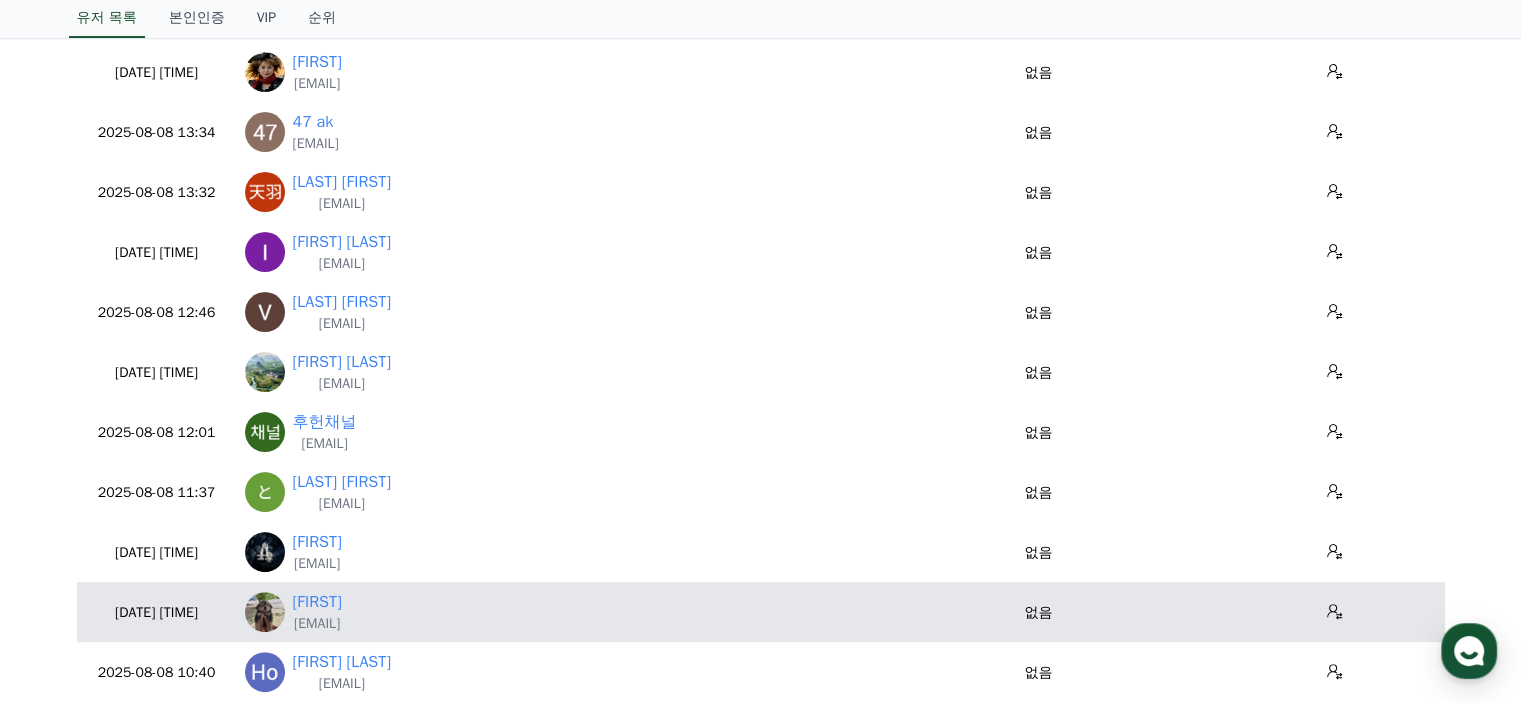 scroll, scrollTop: 400, scrollLeft: 0, axis: vertical 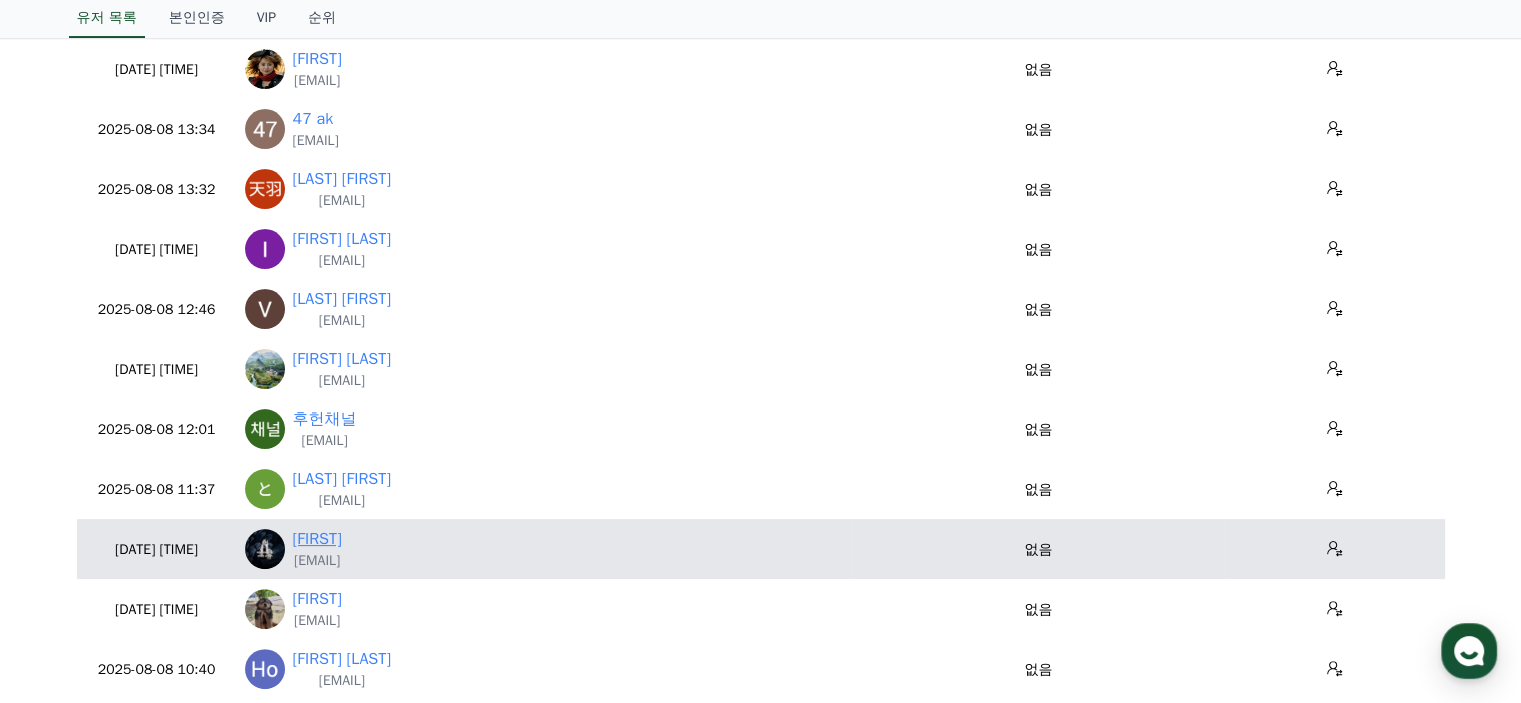 click on "[FIRST]" at bounding box center (317, 539) 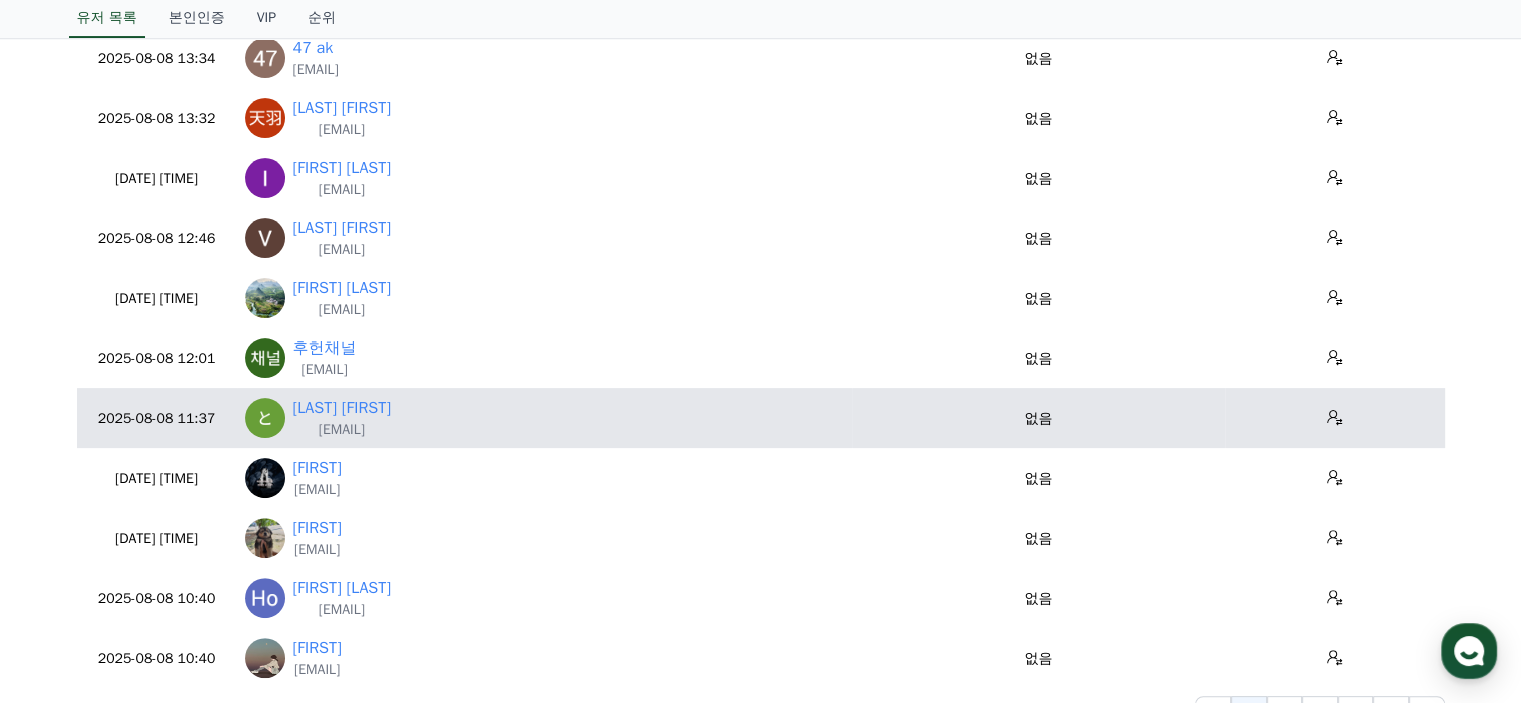 scroll, scrollTop: 700, scrollLeft: 0, axis: vertical 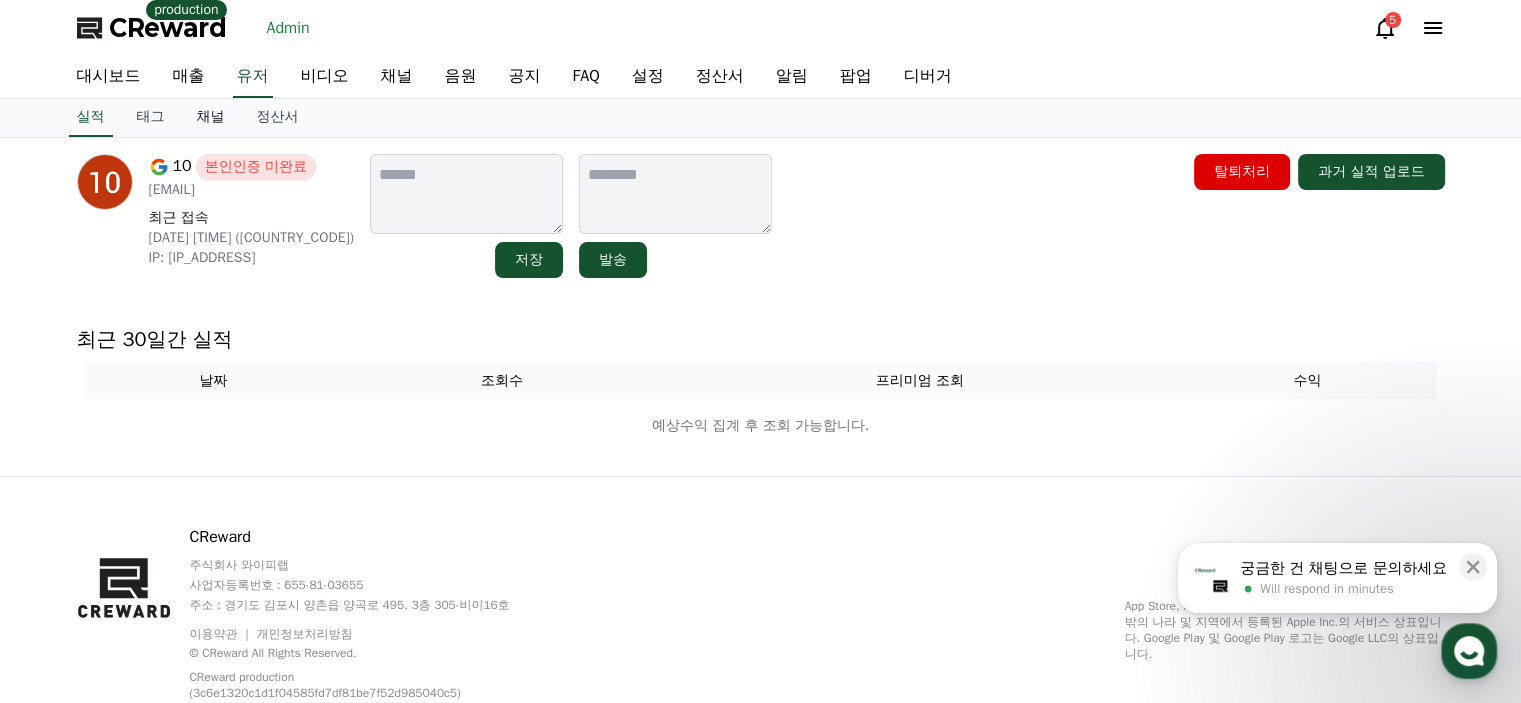 click on "채널" at bounding box center (211, 118) 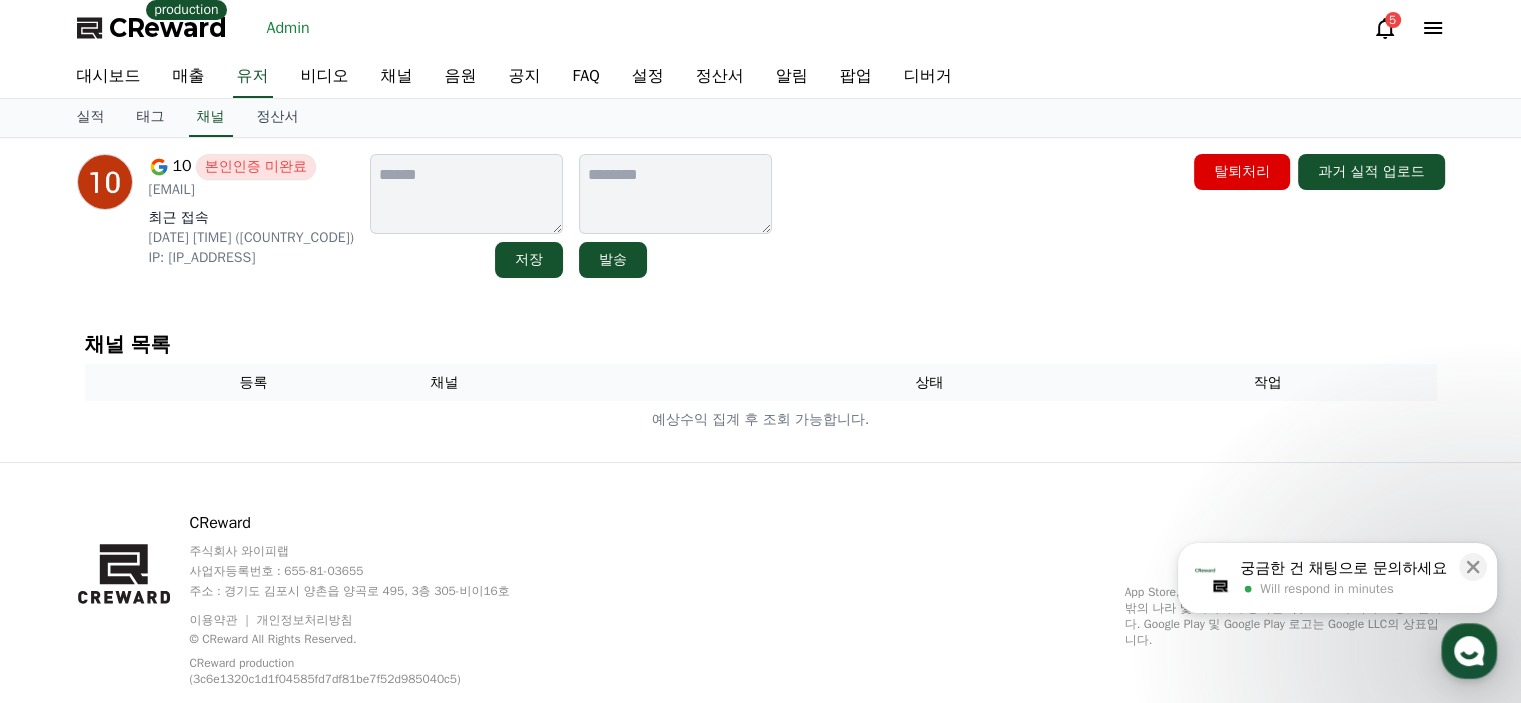 click on "CReward   production     Admin       5" at bounding box center (761, 28) 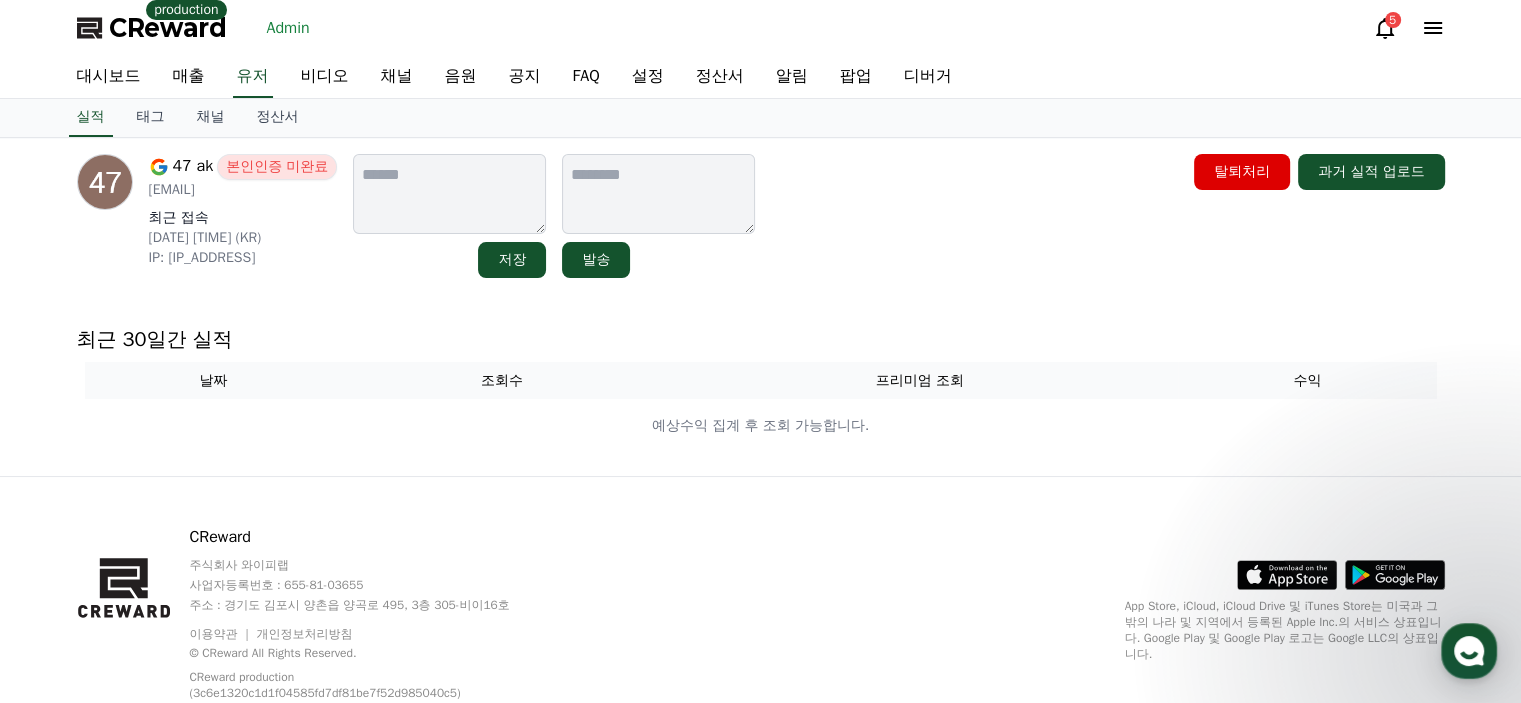 scroll, scrollTop: 0, scrollLeft: 0, axis: both 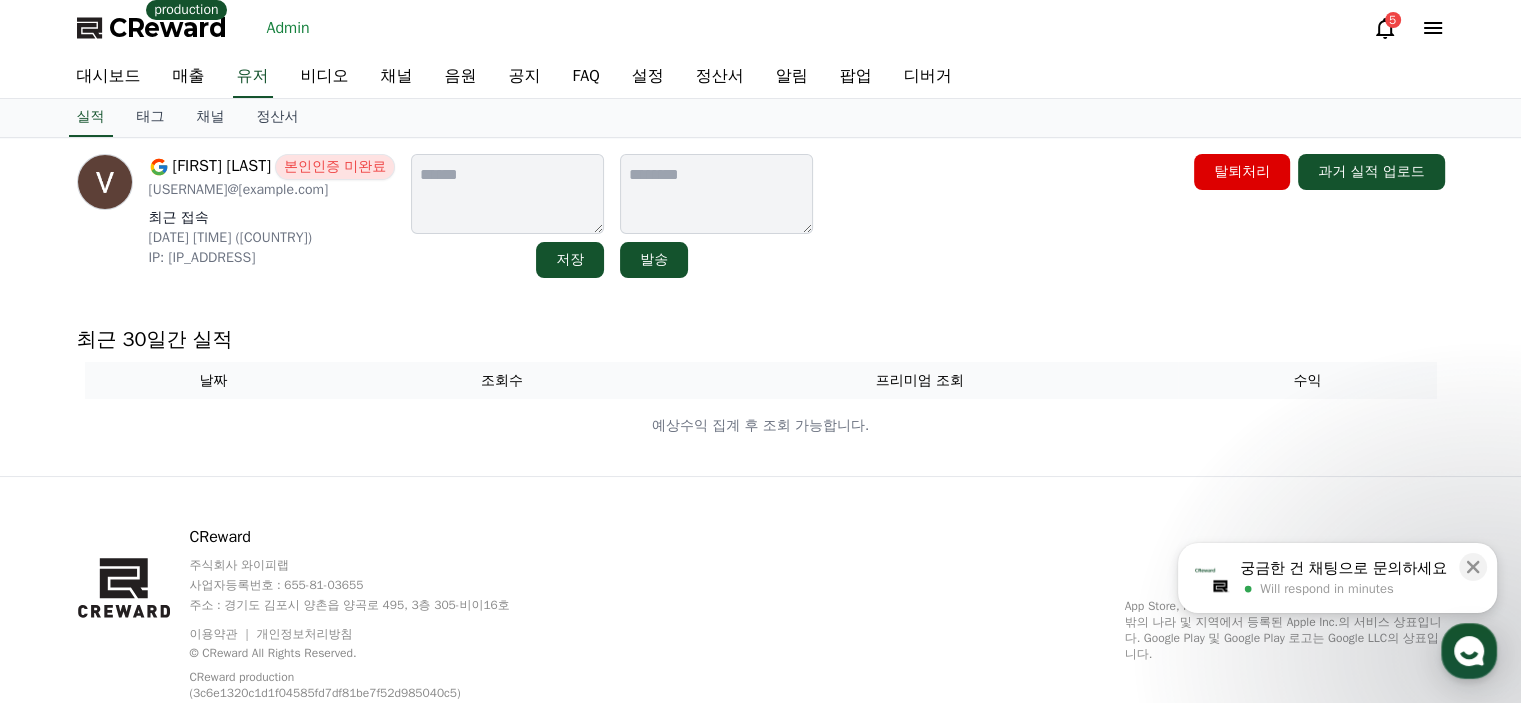 click on "backsvalentine@gmail.com" at bounding box center [272, 190] 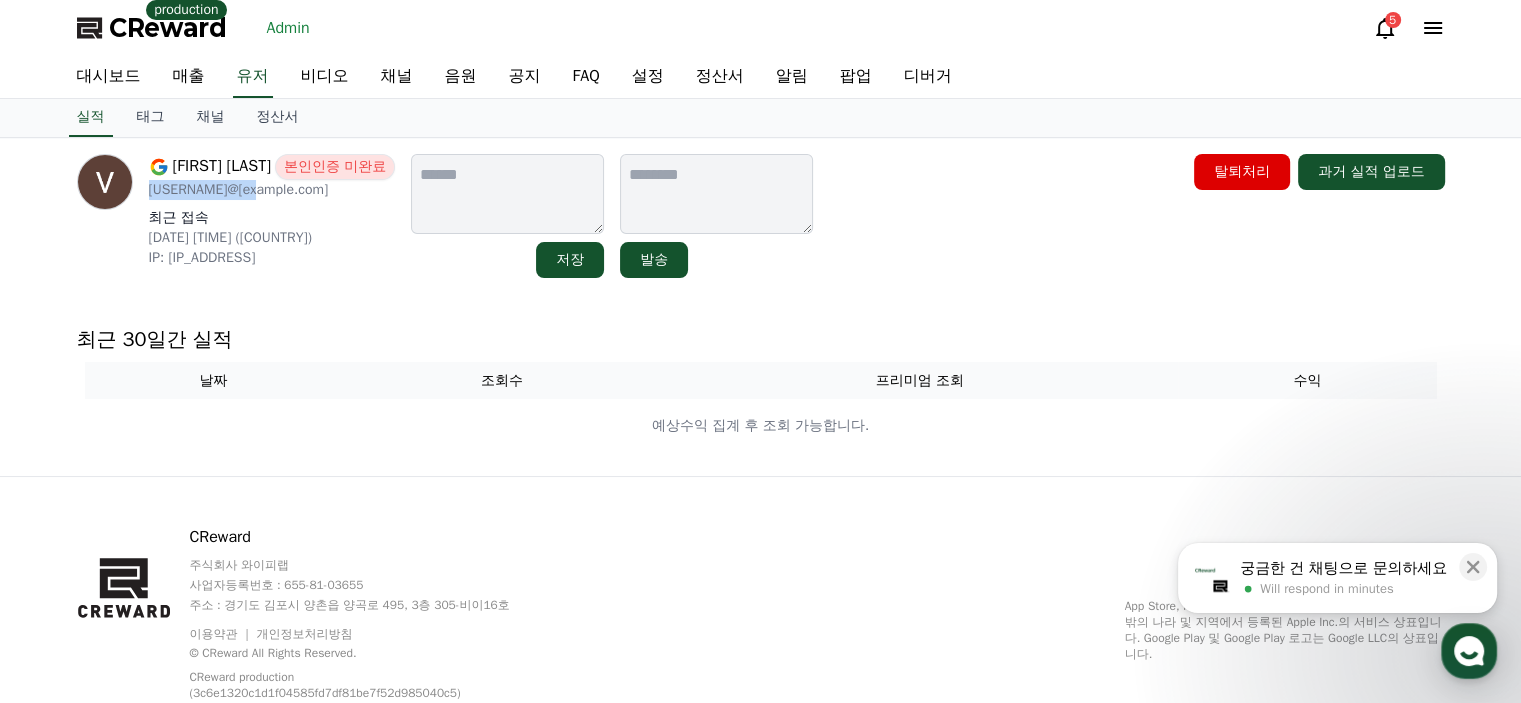 click on "backsvalentine@gmail.com" at bounding box center (272, 190) 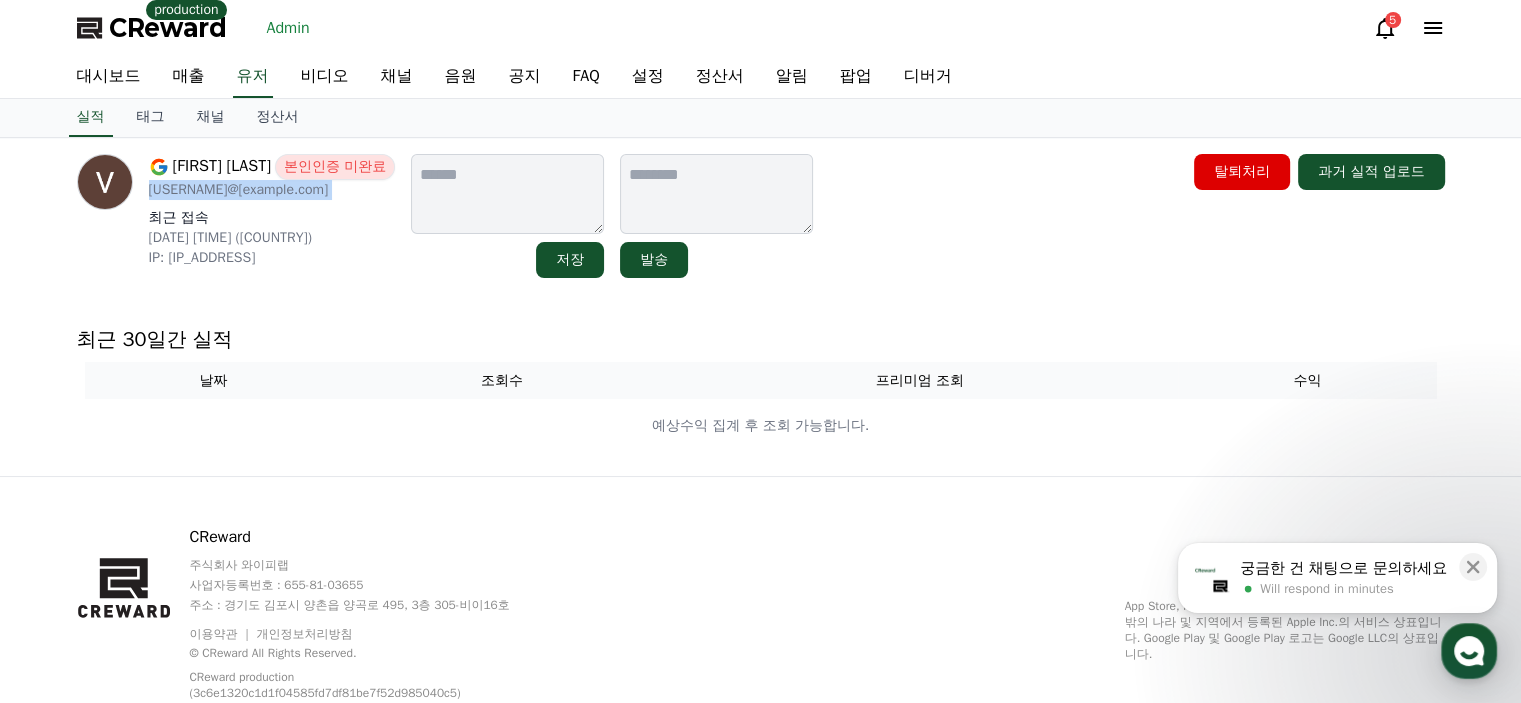 click on "backsvalentine@gmail.com" at bounding box center (272, 190) 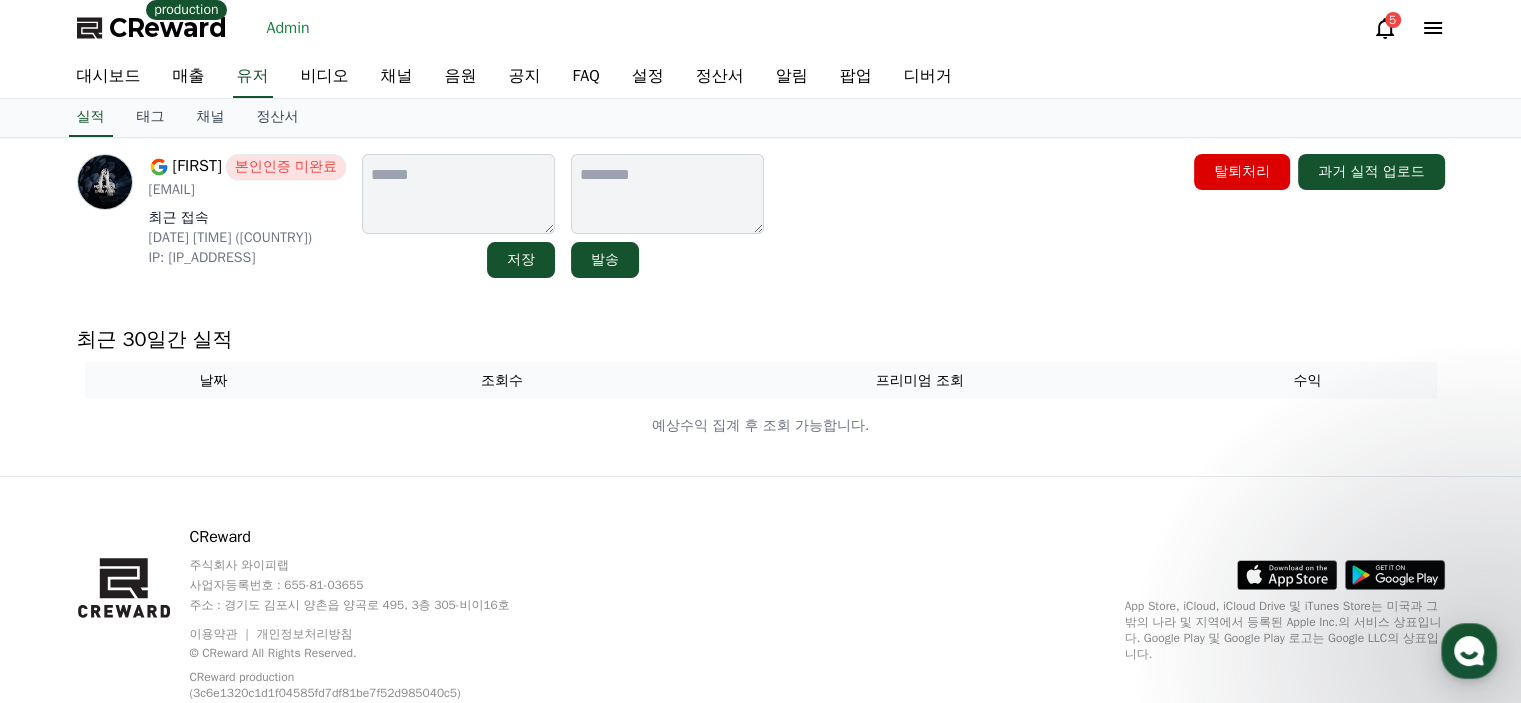 scroll, scrollTop: 0, scrollLeft: 0, axis: both 